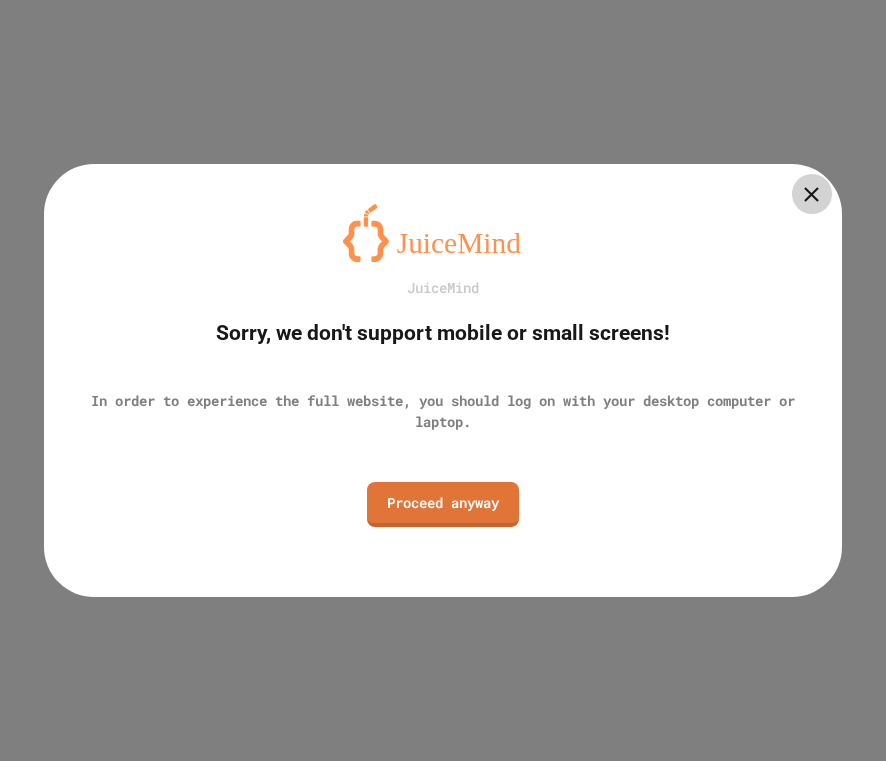 scroll, scrollTop: 0, scrollLeft: 0, axis: both 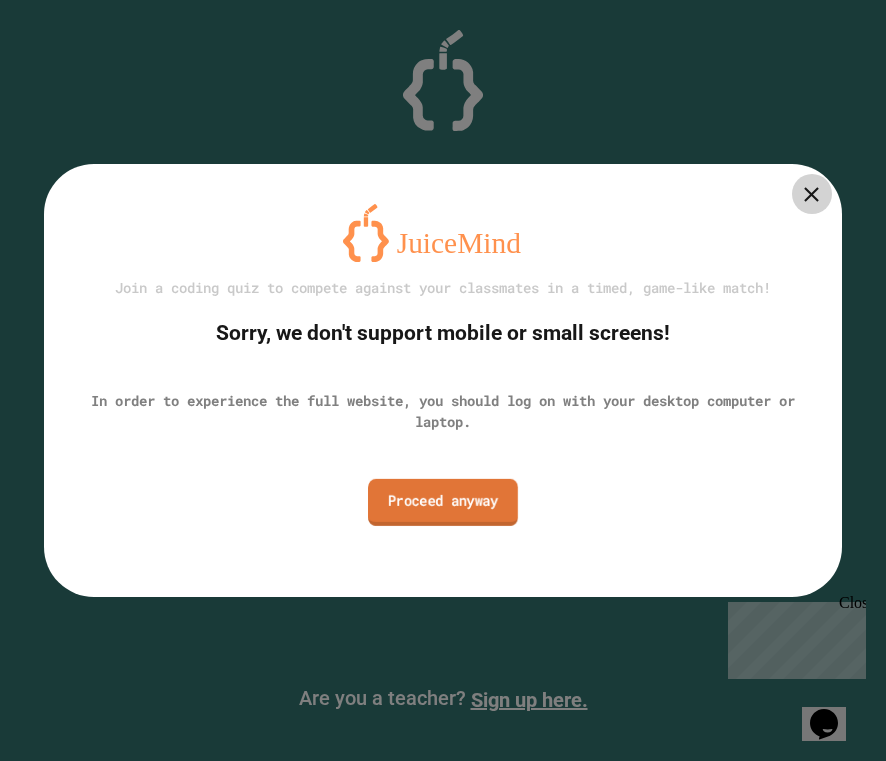 click on "Proceed anyway" at bounding box center [443, 501] 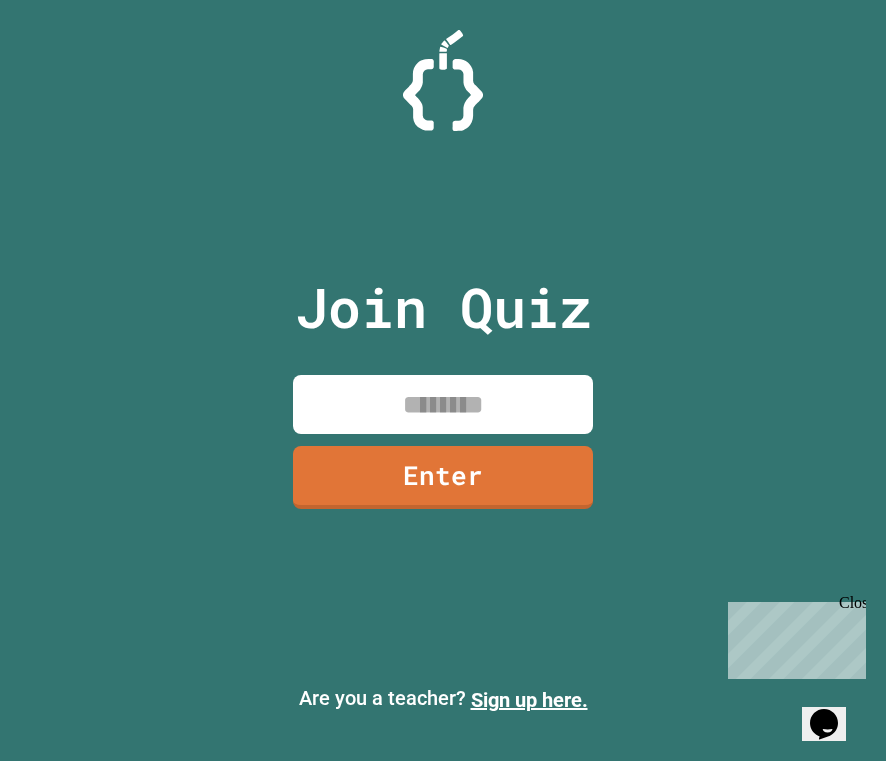 click at bounding box center (443, 404) 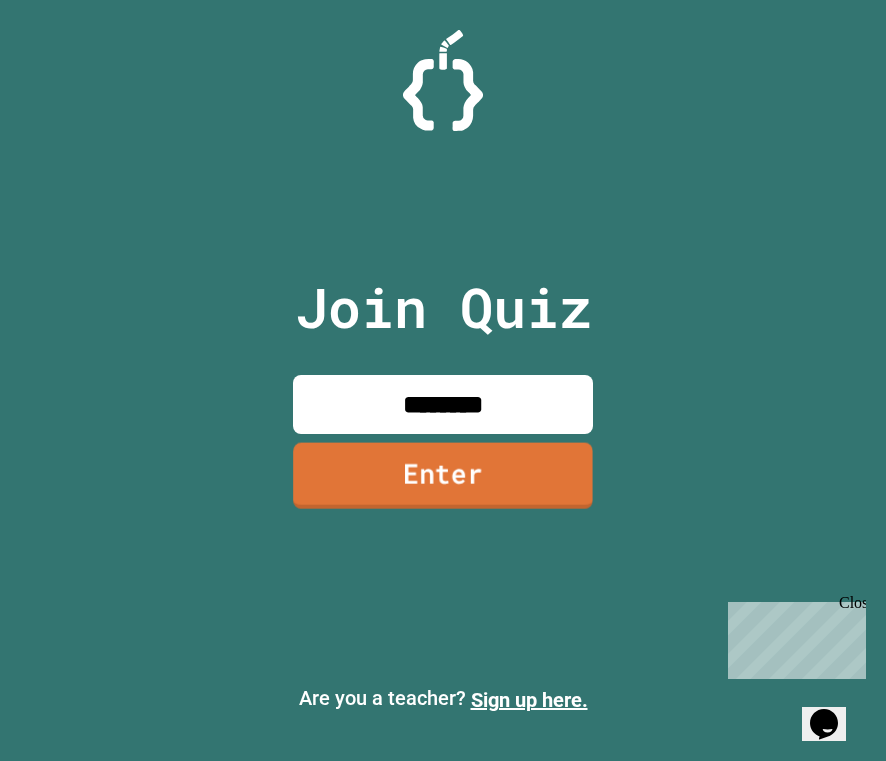 type on "********" 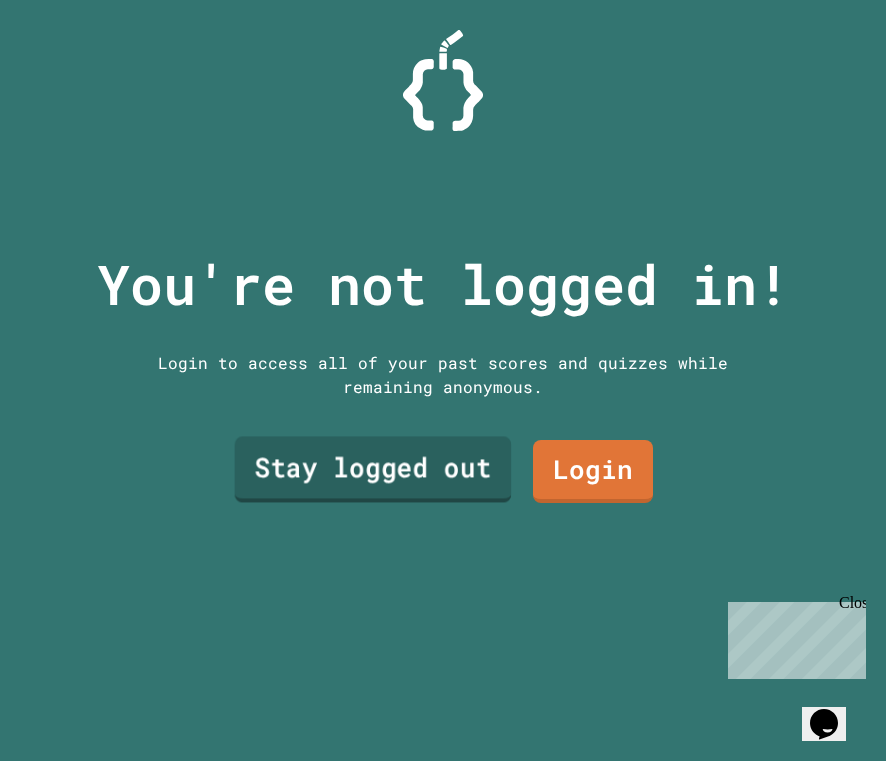 click on "Stay logged out" at bounding box center (373, 470) 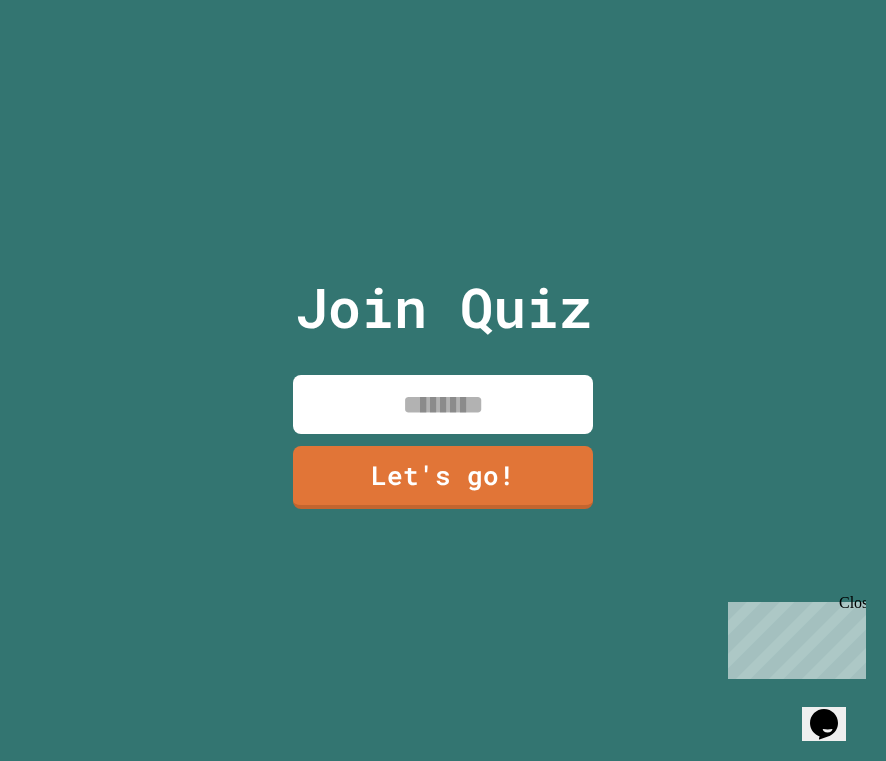 click at bounding box center [443, 404] 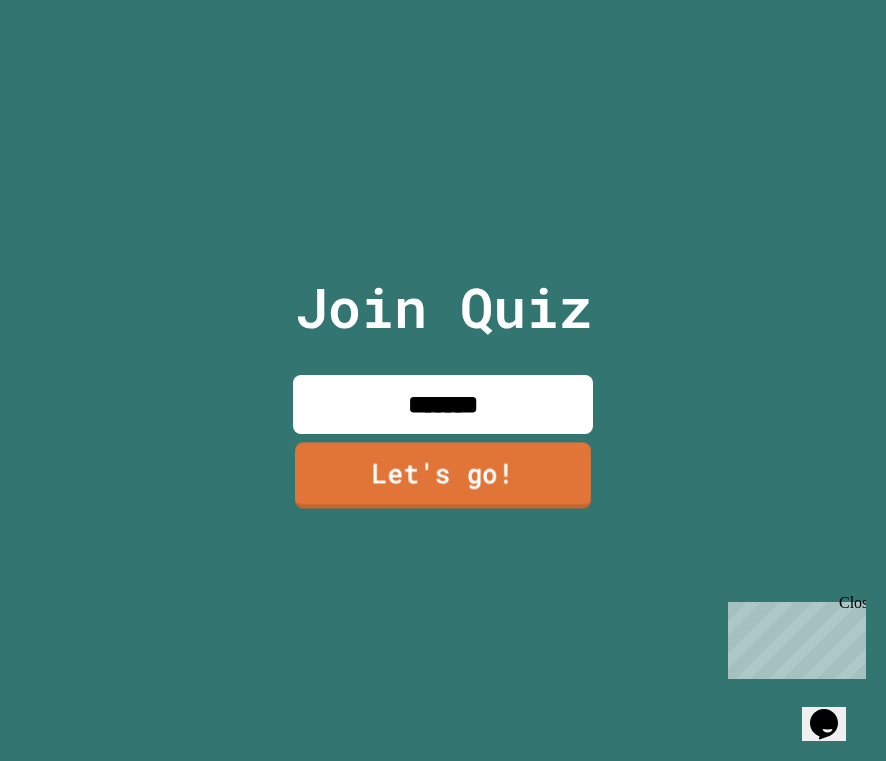 type on "********" 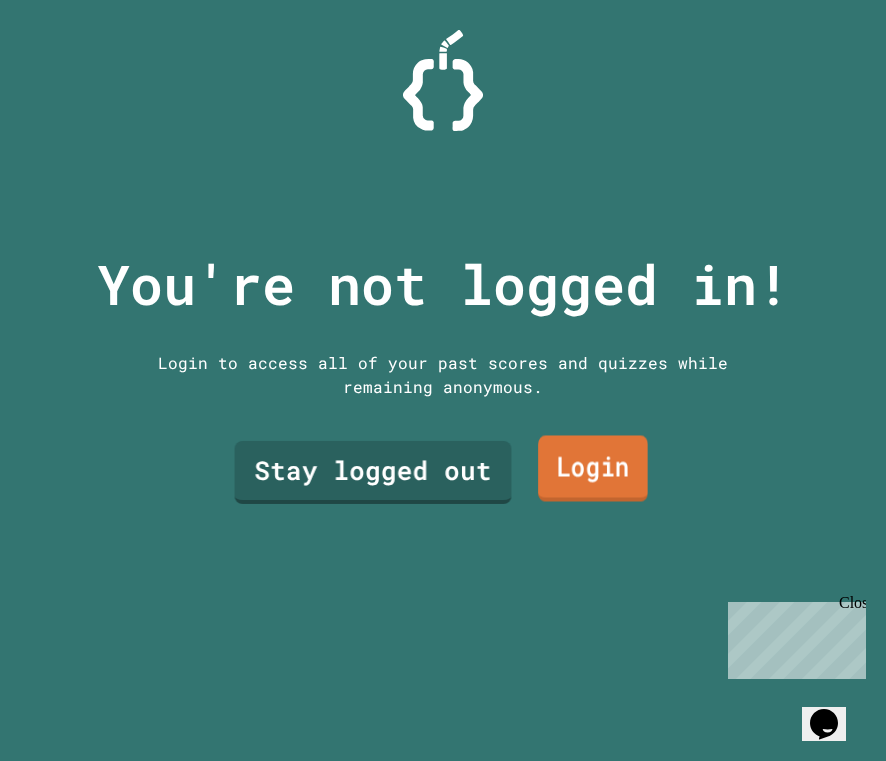 click on "Login" at bounding box center [593, 469] 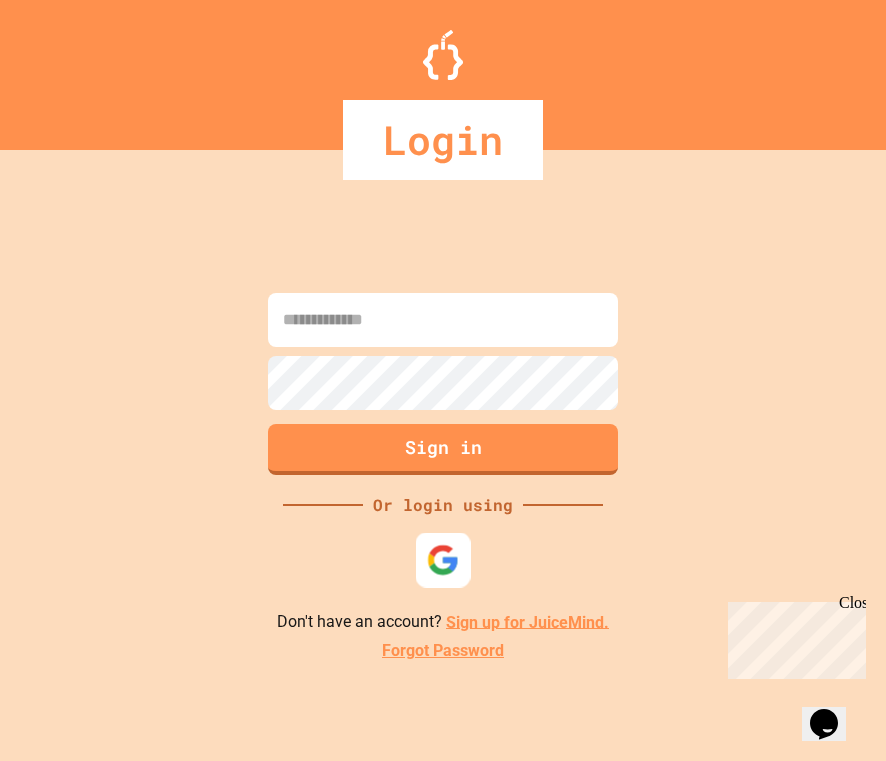 click at bounding box center [443, 559] 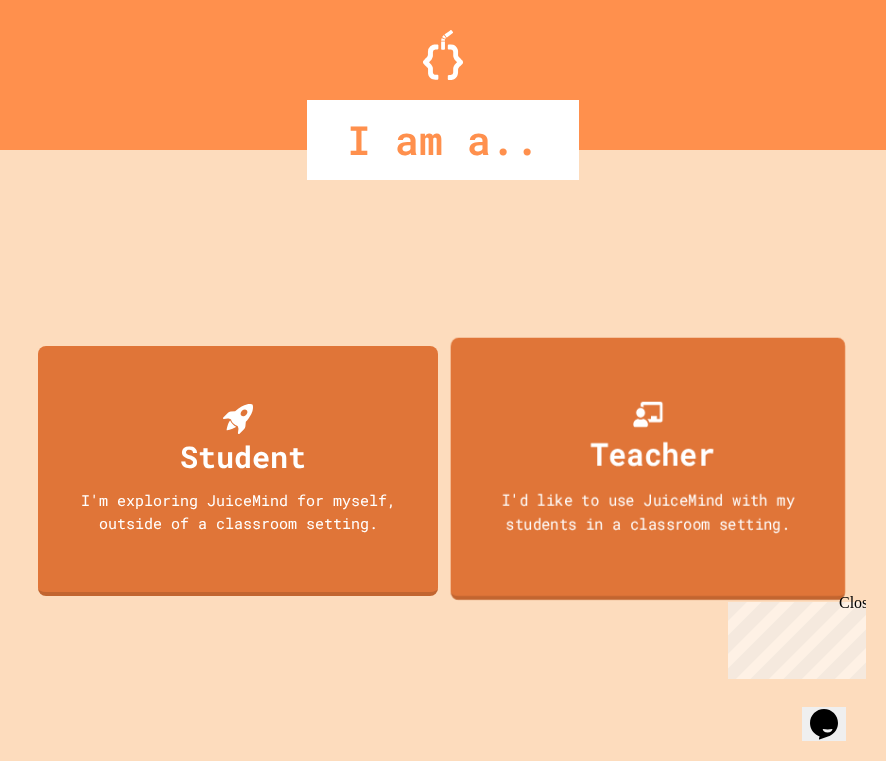 click on "Teacher" at bounding box center (648, 437) 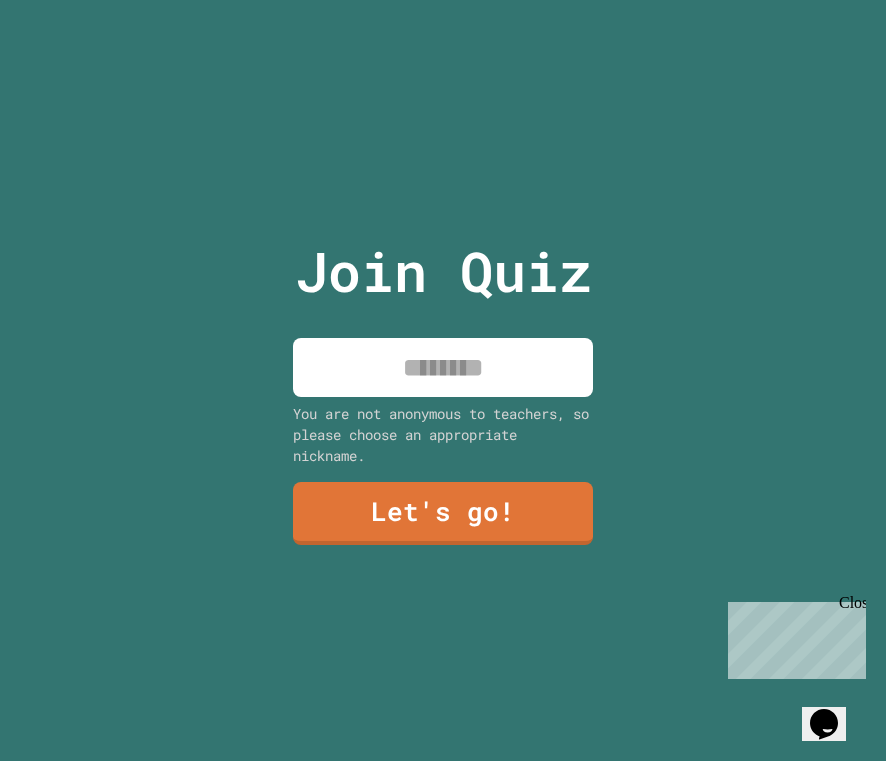 click at bounding box center [443, 367] 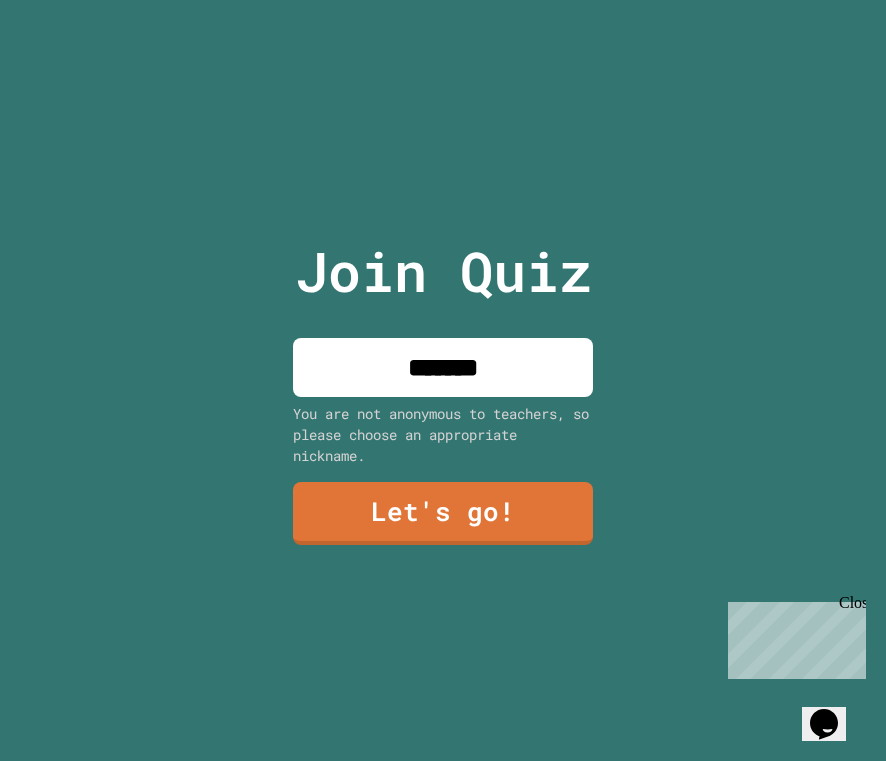 type on "********" 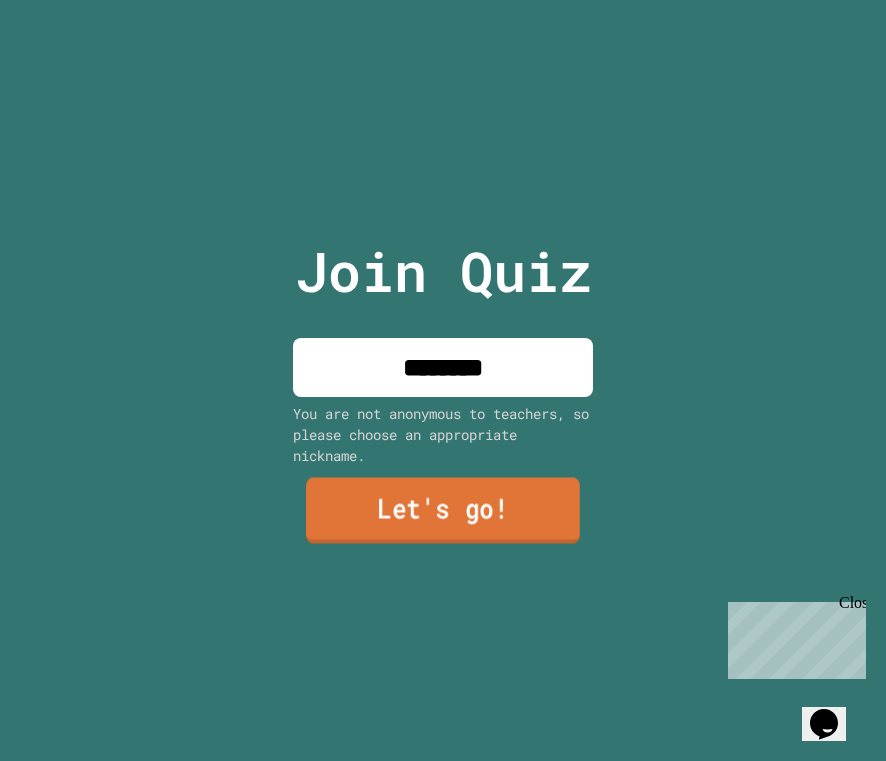 click on "Let's go!" at bounding box center [443, 511] 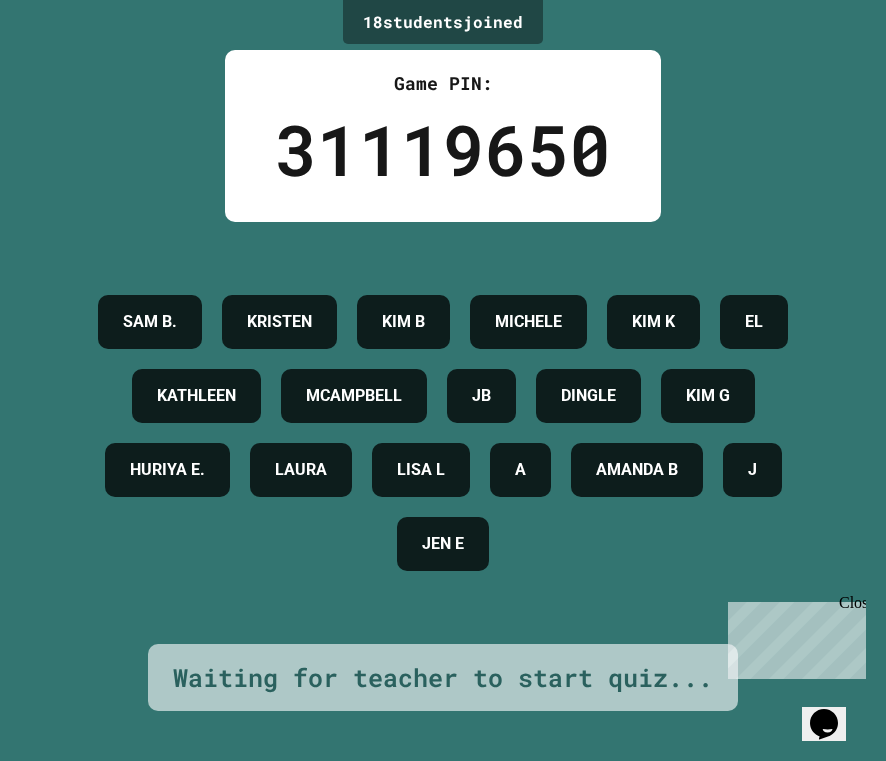 scroll, scrollTop: 0, scrollLeft: 0, axis: both 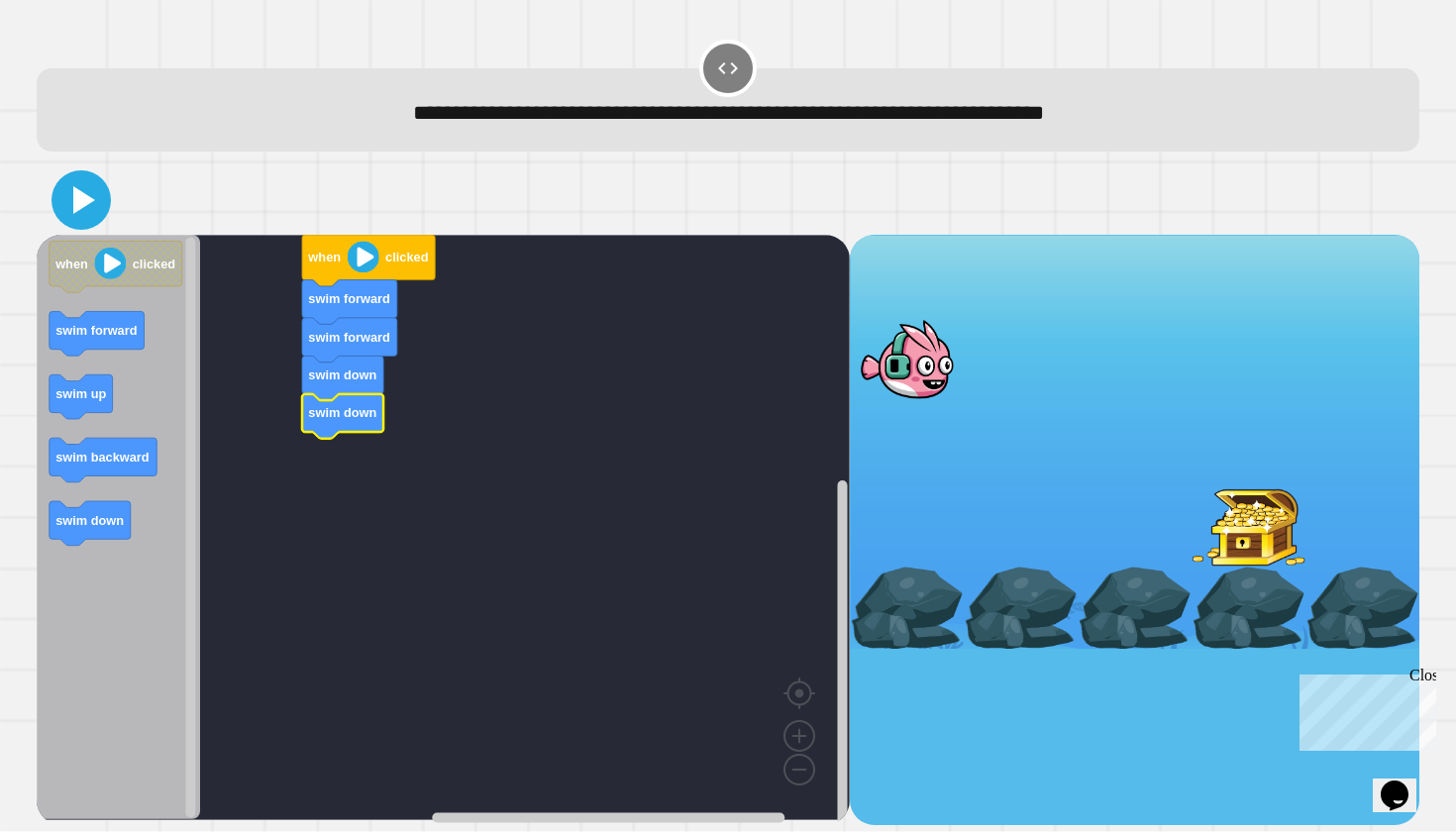 click 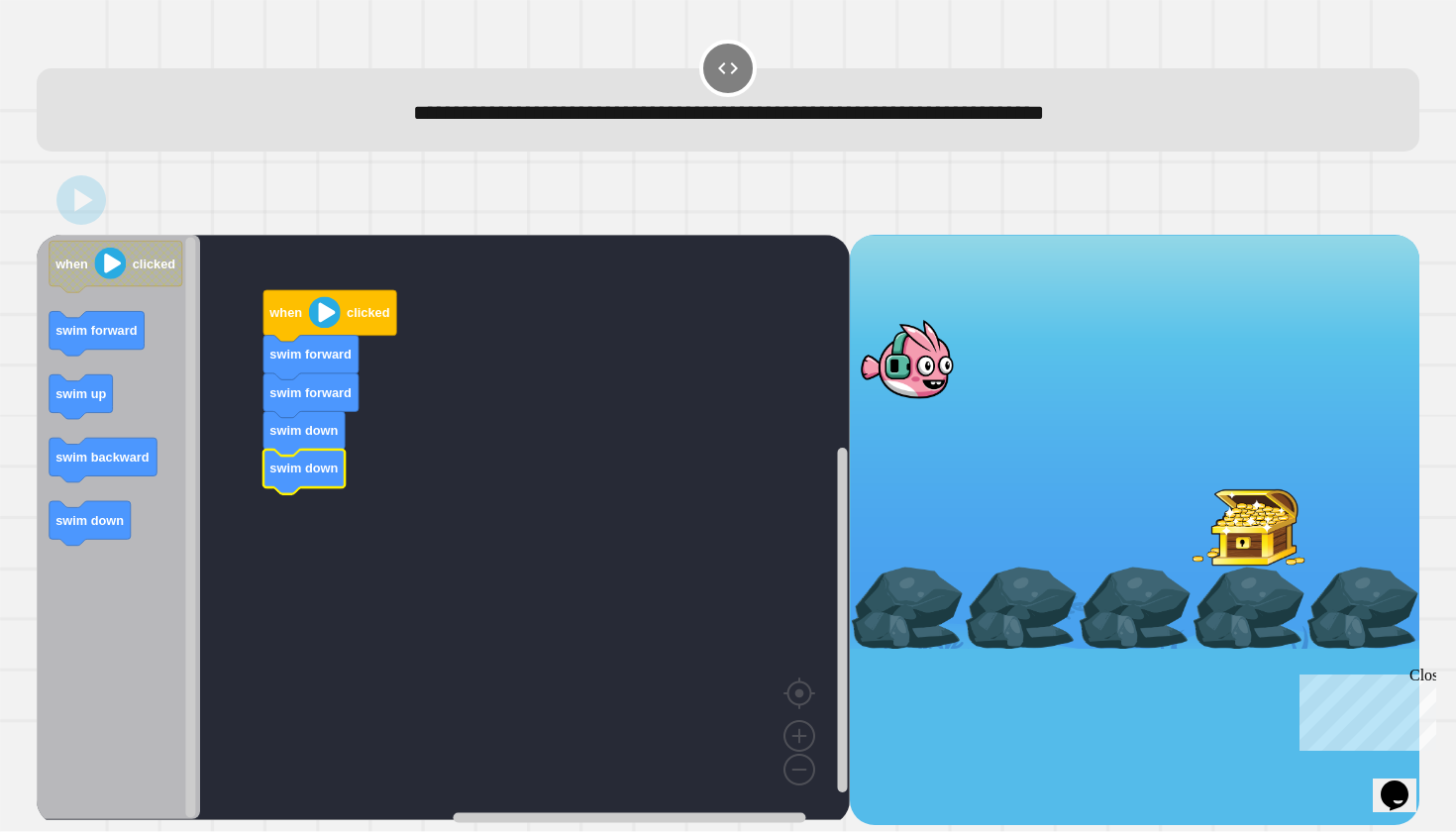 scroll, scrollTop: 0, scrollLeft: 0, axis: both 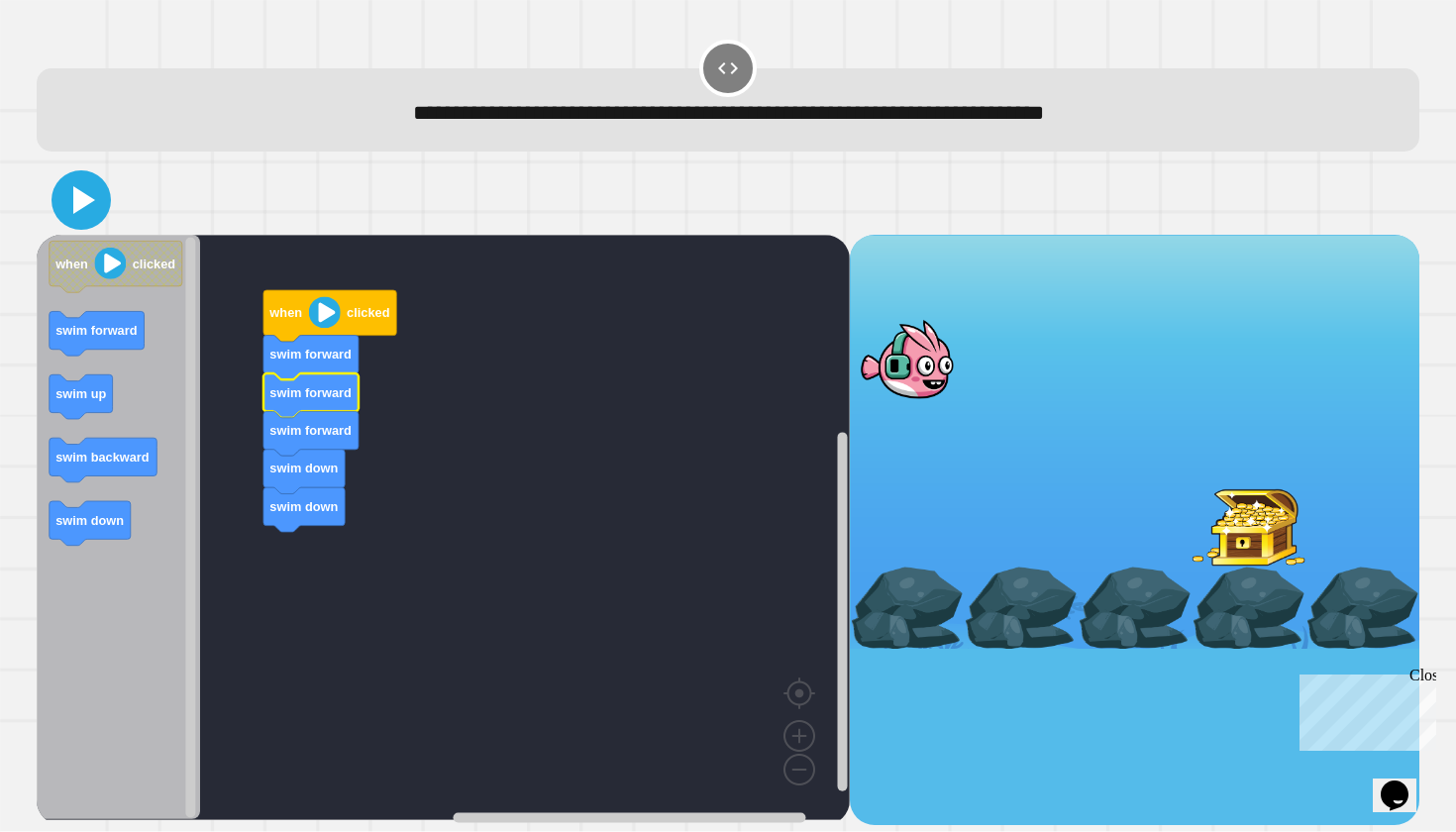 click 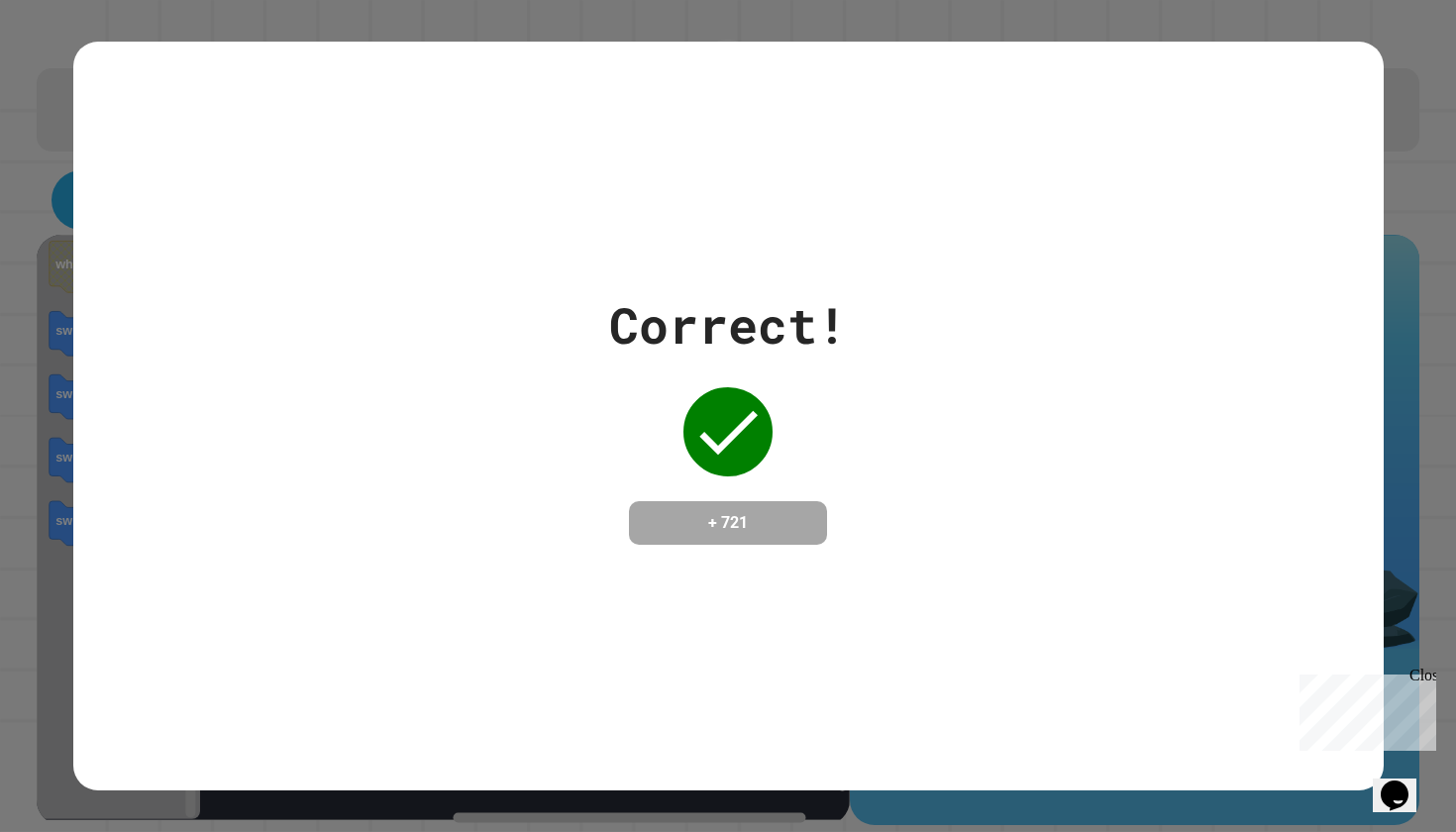click on "Correct!   + [PHONE]" at bounding box center (728, 416) 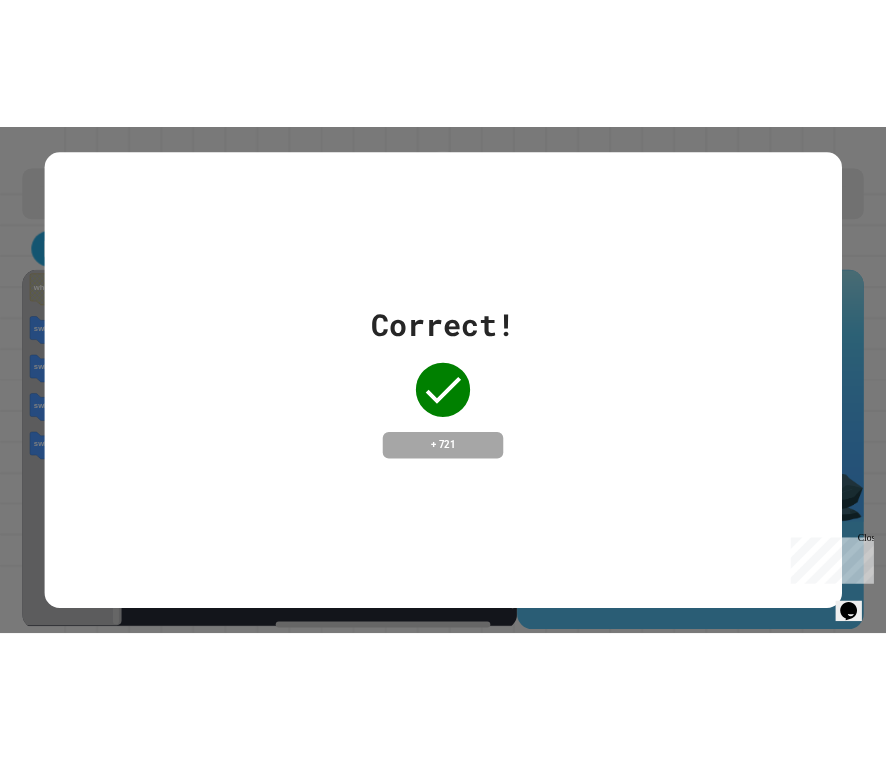 scroll, scrollTop: 0, scrollLeft: 0, axis: both 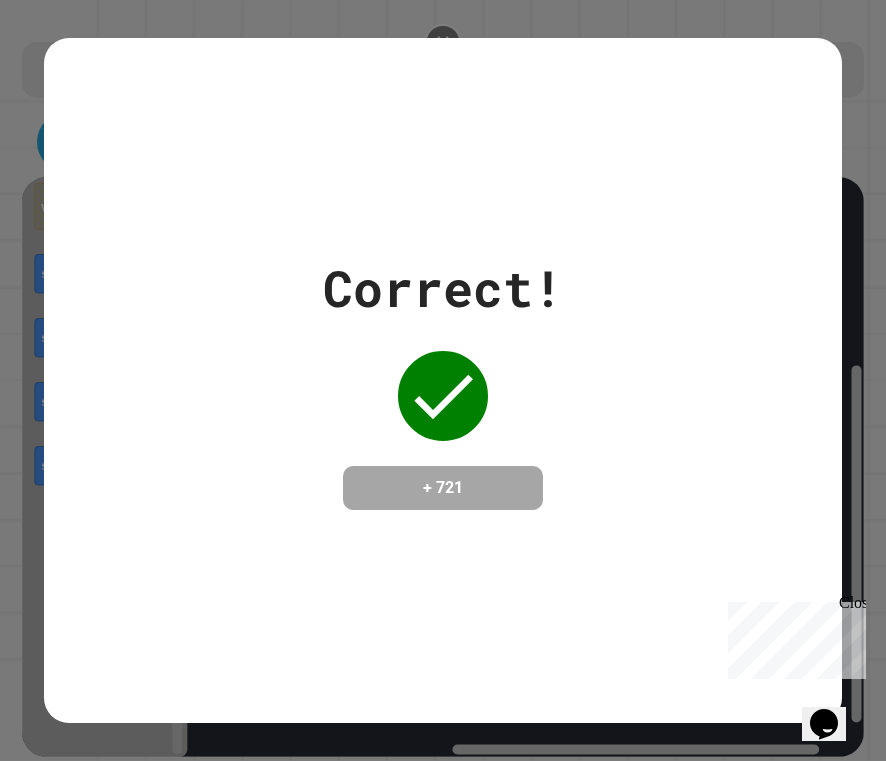 click on "Correct!   + [PHONE]" at bounding box center (442, 380) 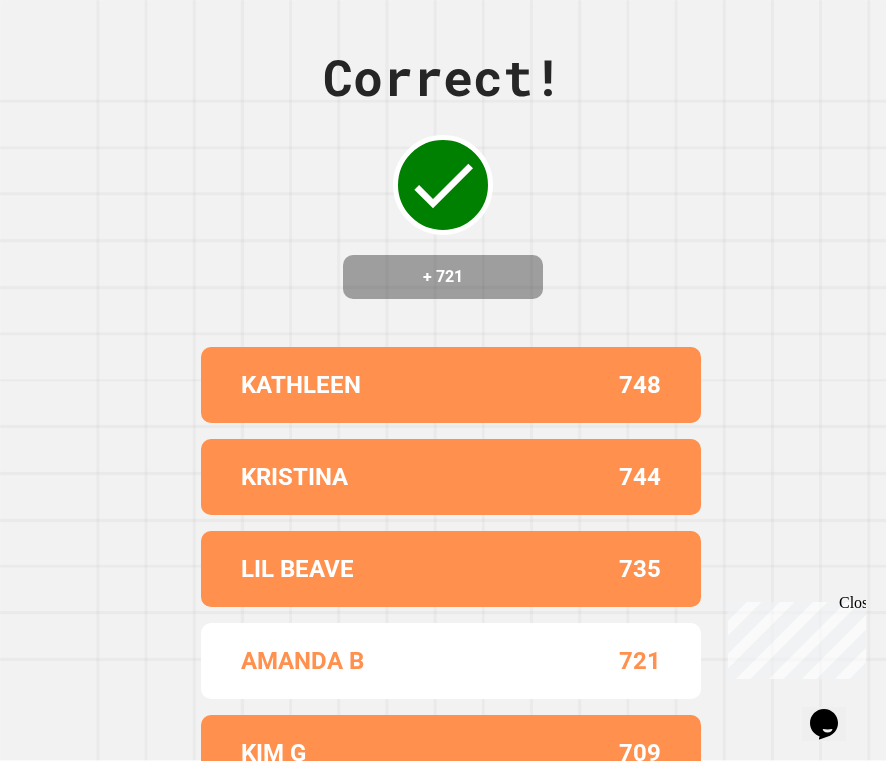 scroll, scrollTop: 0, scrollLeft: 0, axis: both 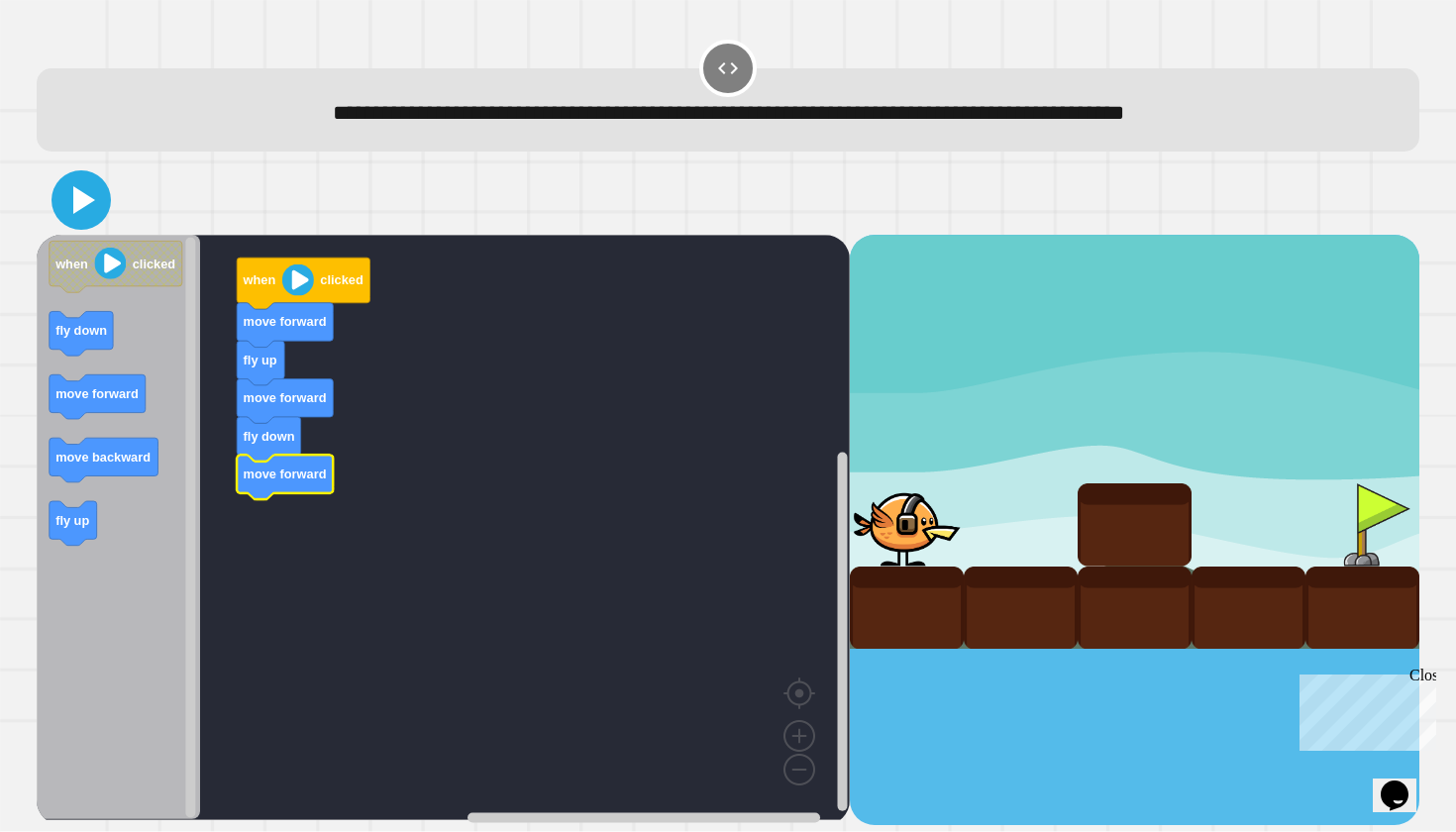click 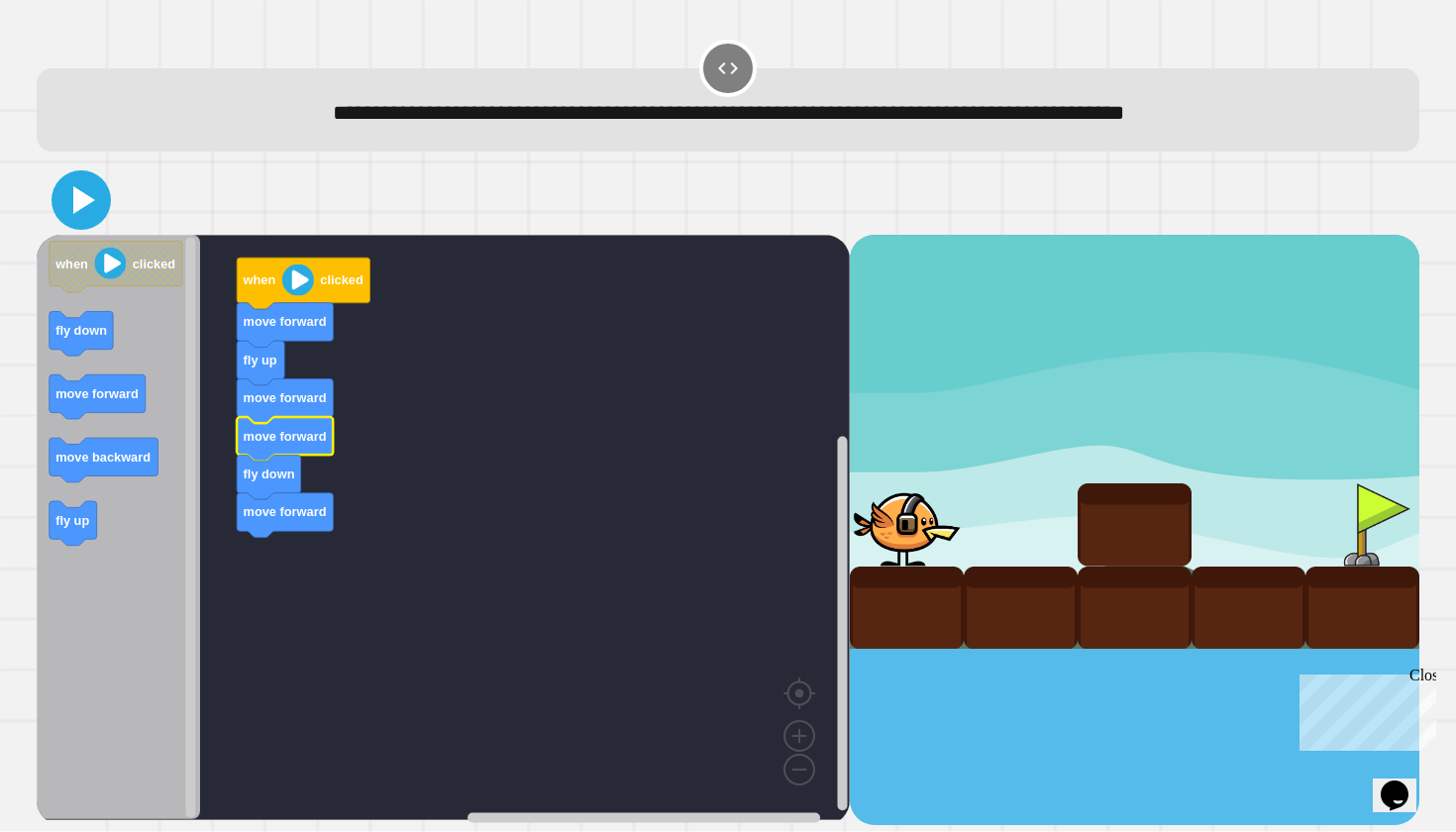 click 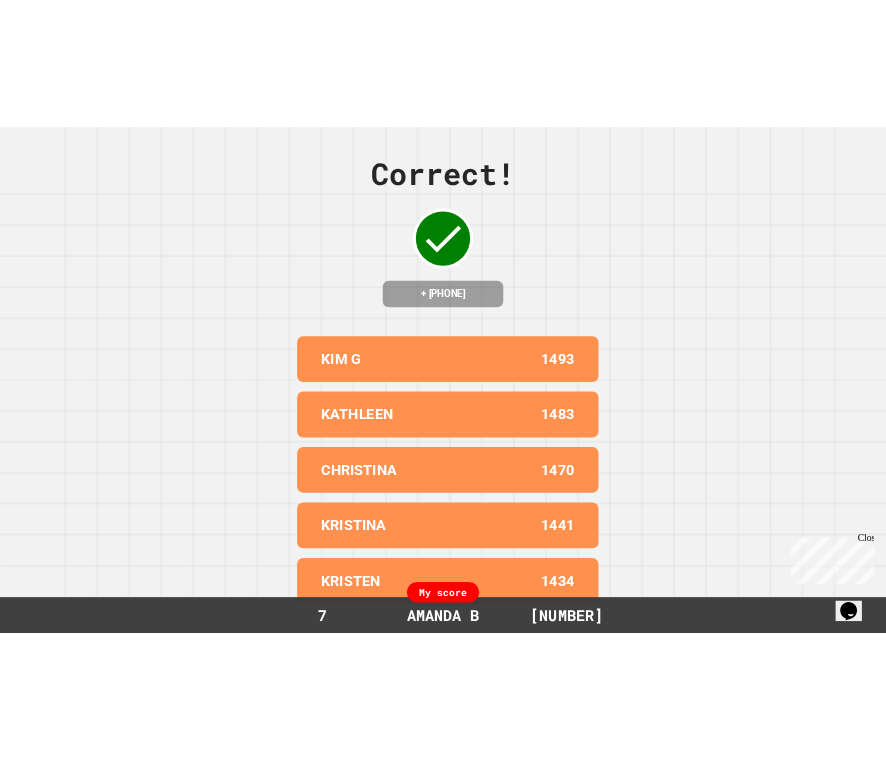 scroll, scrollTop: 0, scrollLeft: 0, axis: both 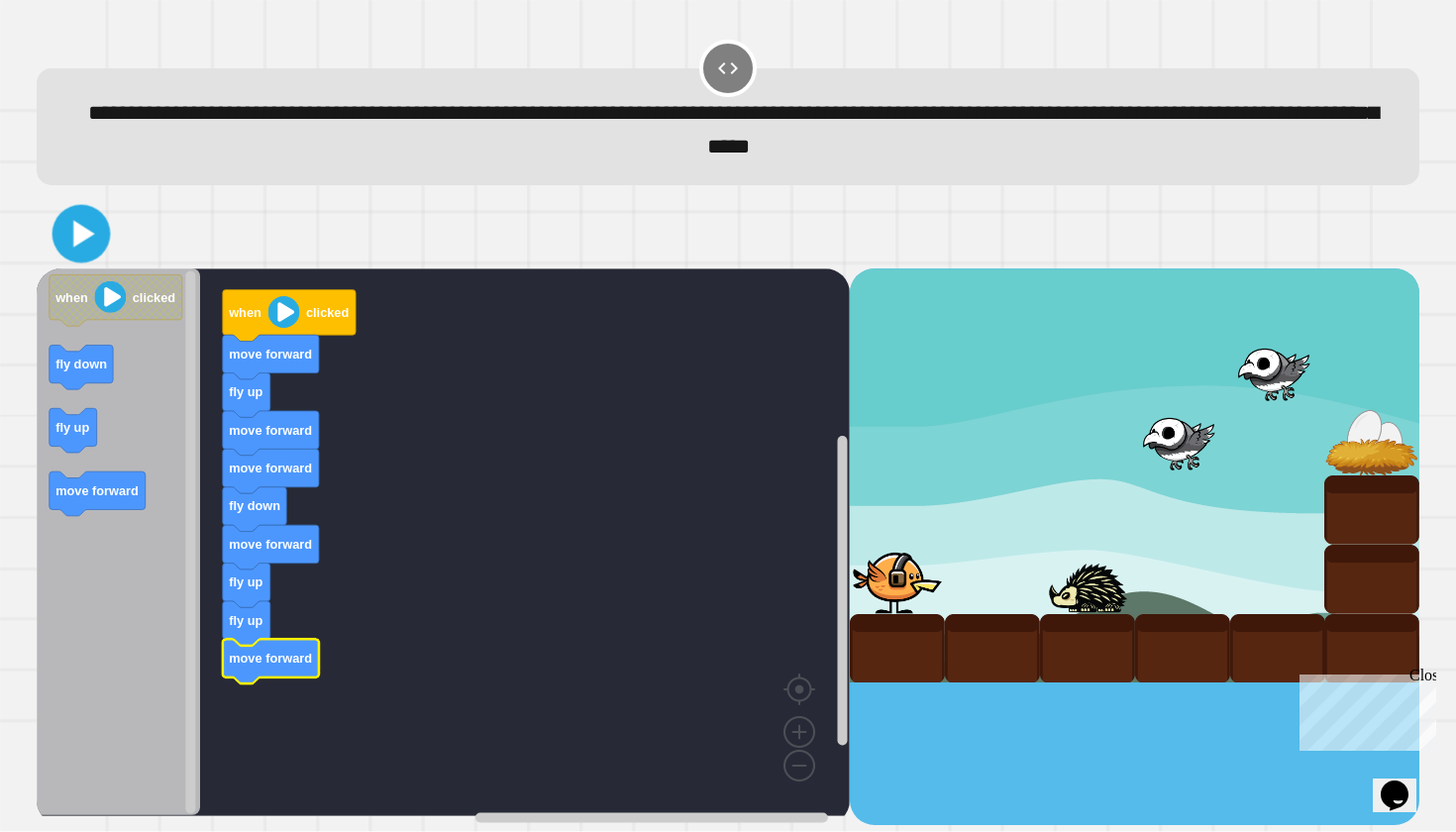 click 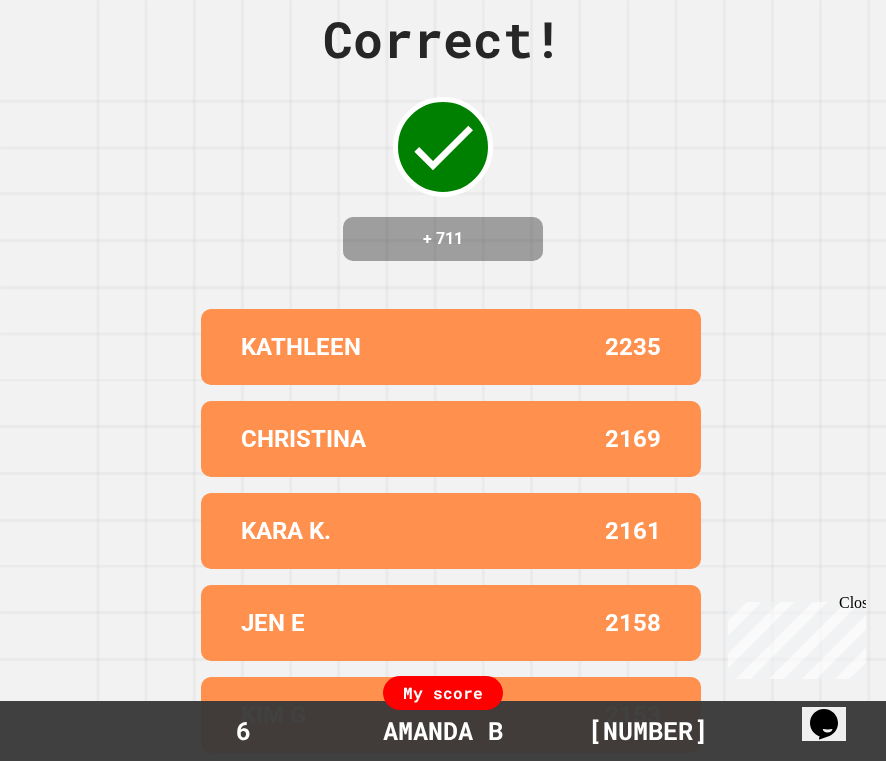 scroll, scrollTop: 56, scrollLeft: 0, axis: vertical 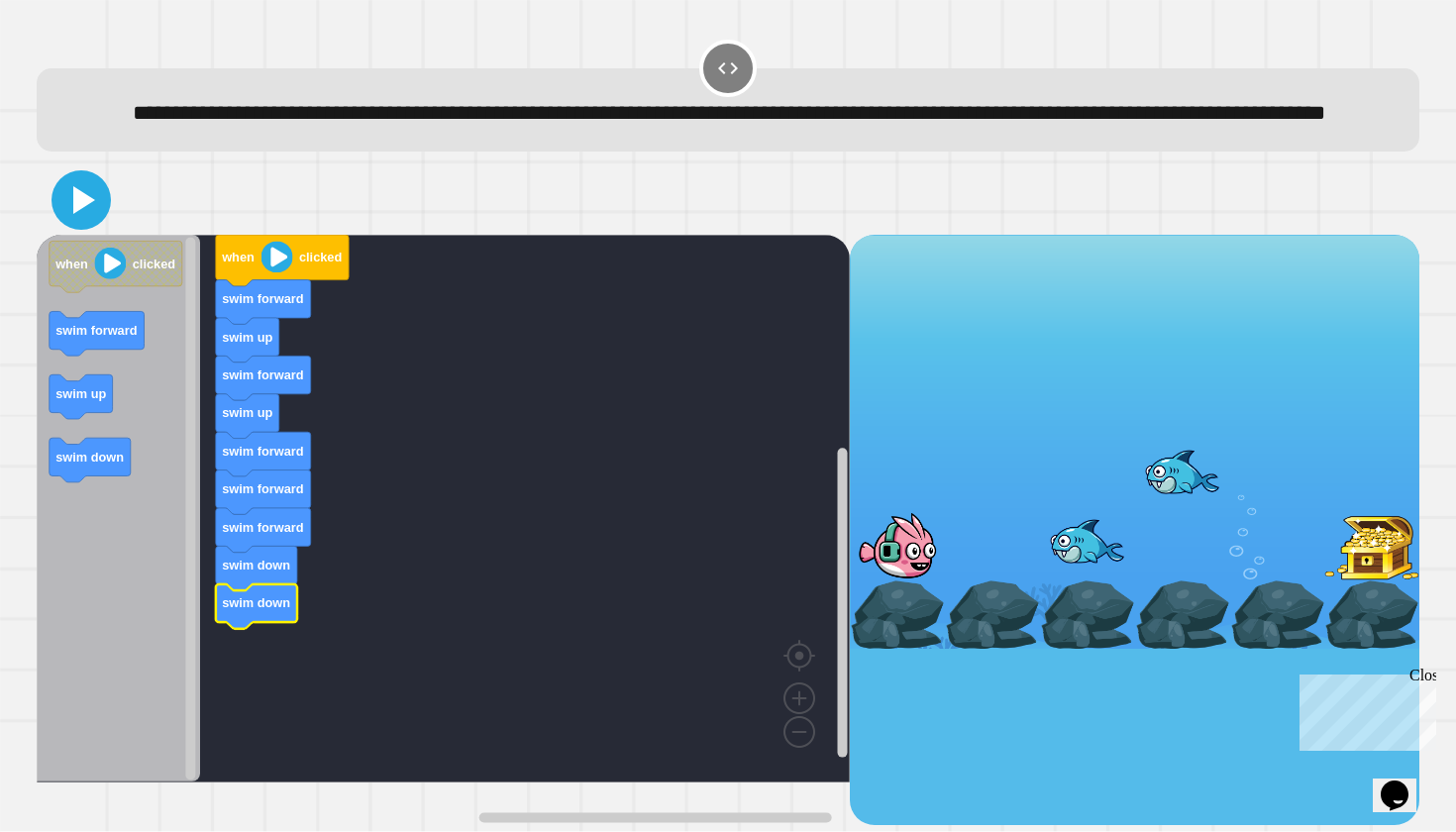 click 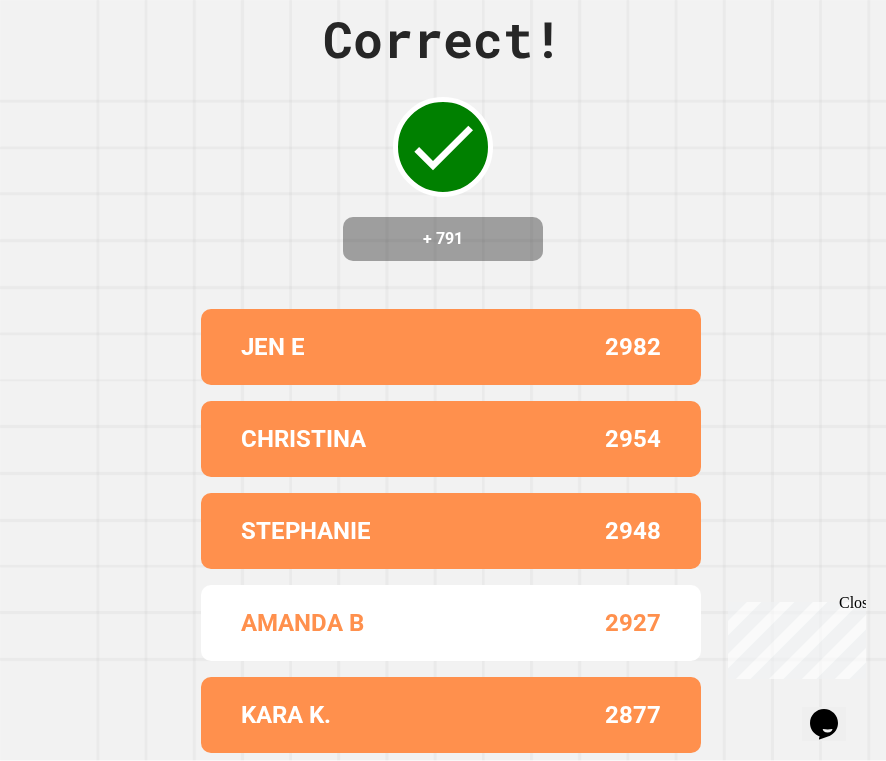 scroll, scrollTop: 55, scrollLeft: 0, axis: vertical 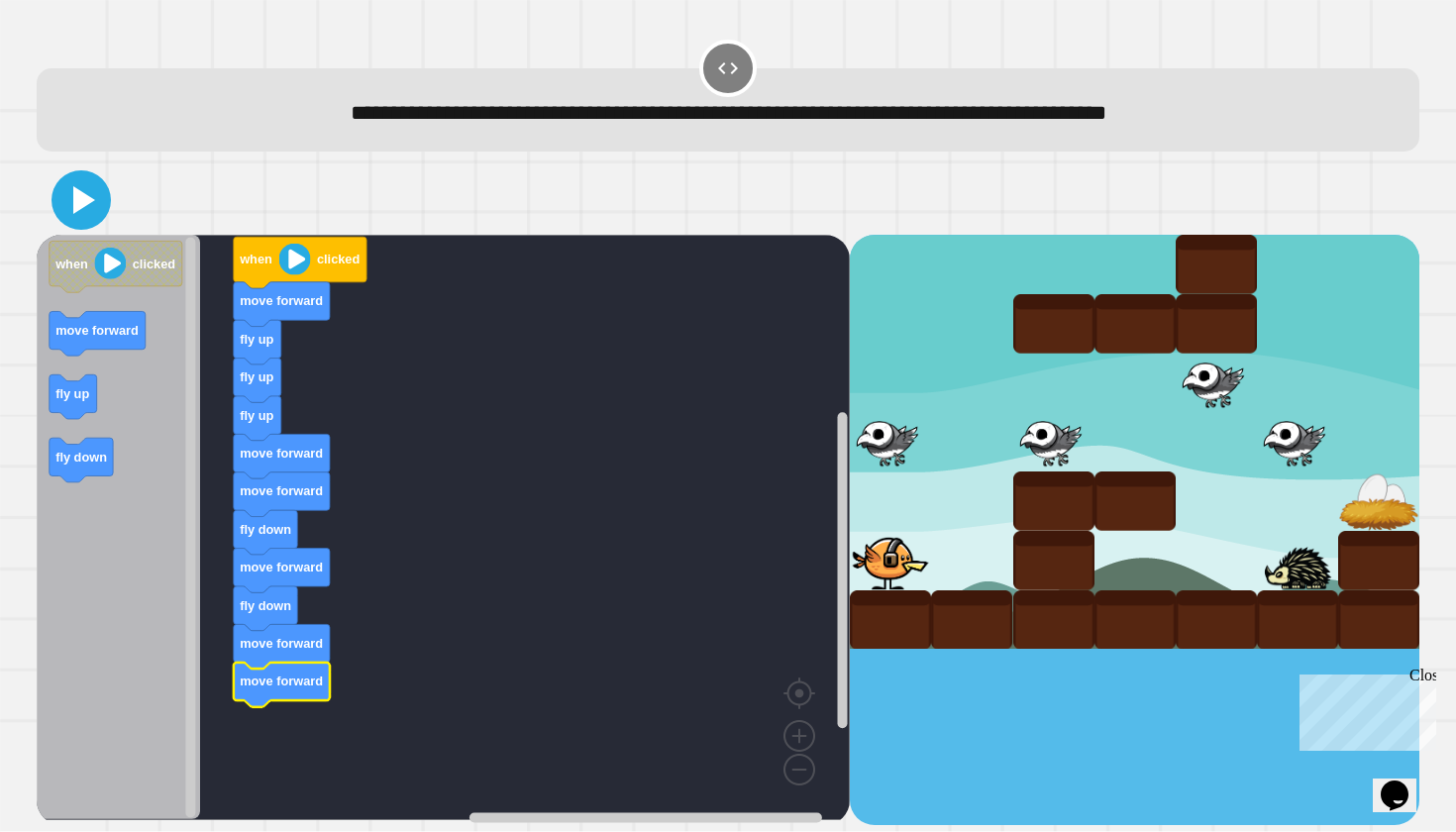 click 